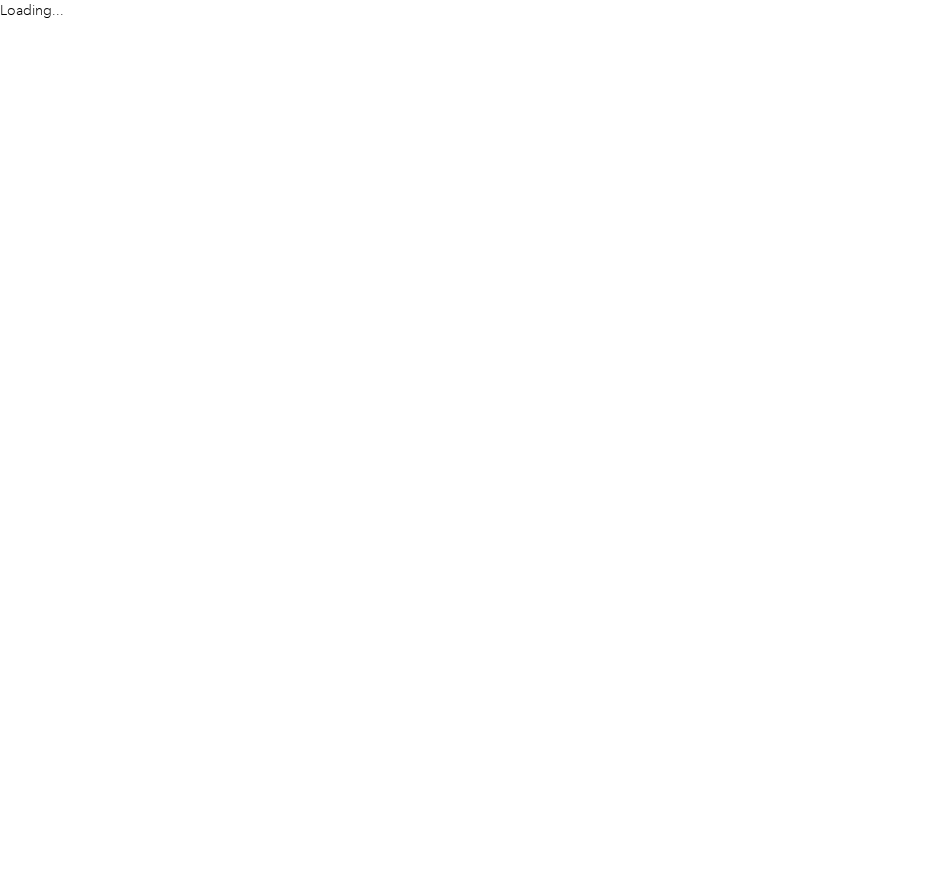 scroll, scrollTop: 0, scrollLeft: 0, axis: both 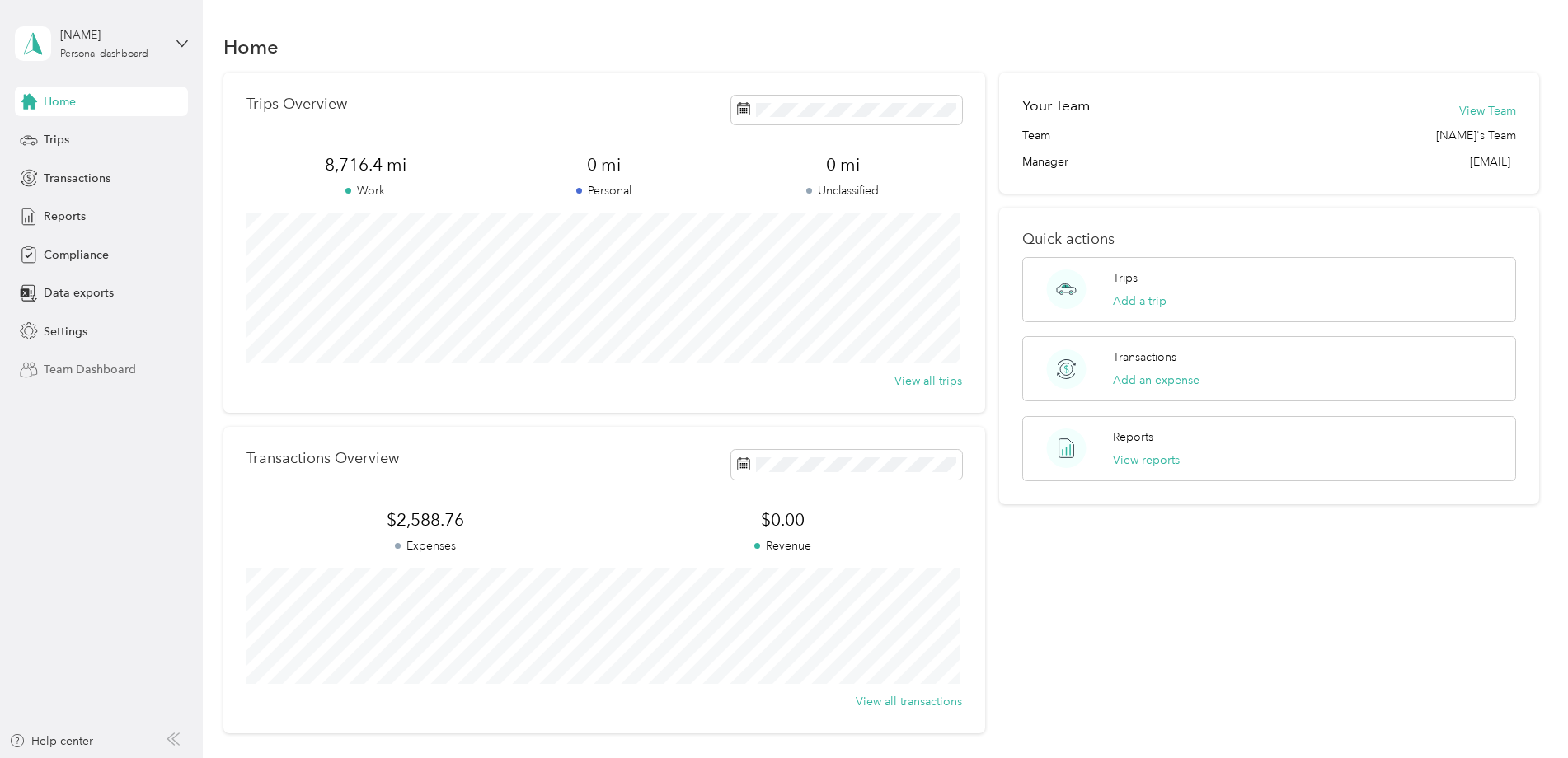 click on "Team Dashboard" at bounding box center [90, 369] 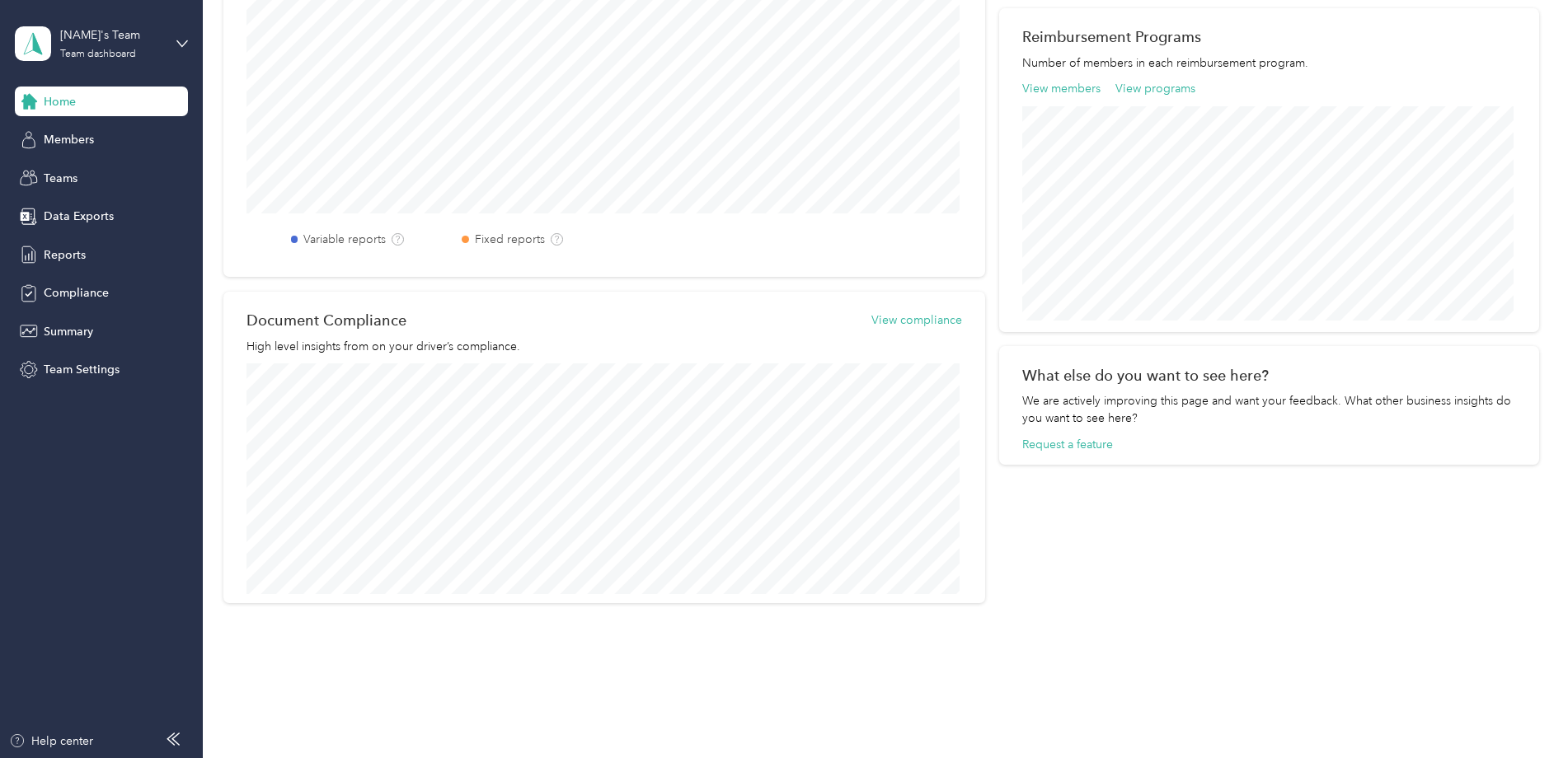 scroll, scrollTop: 541, scrollLeft: 0, axis: vertical 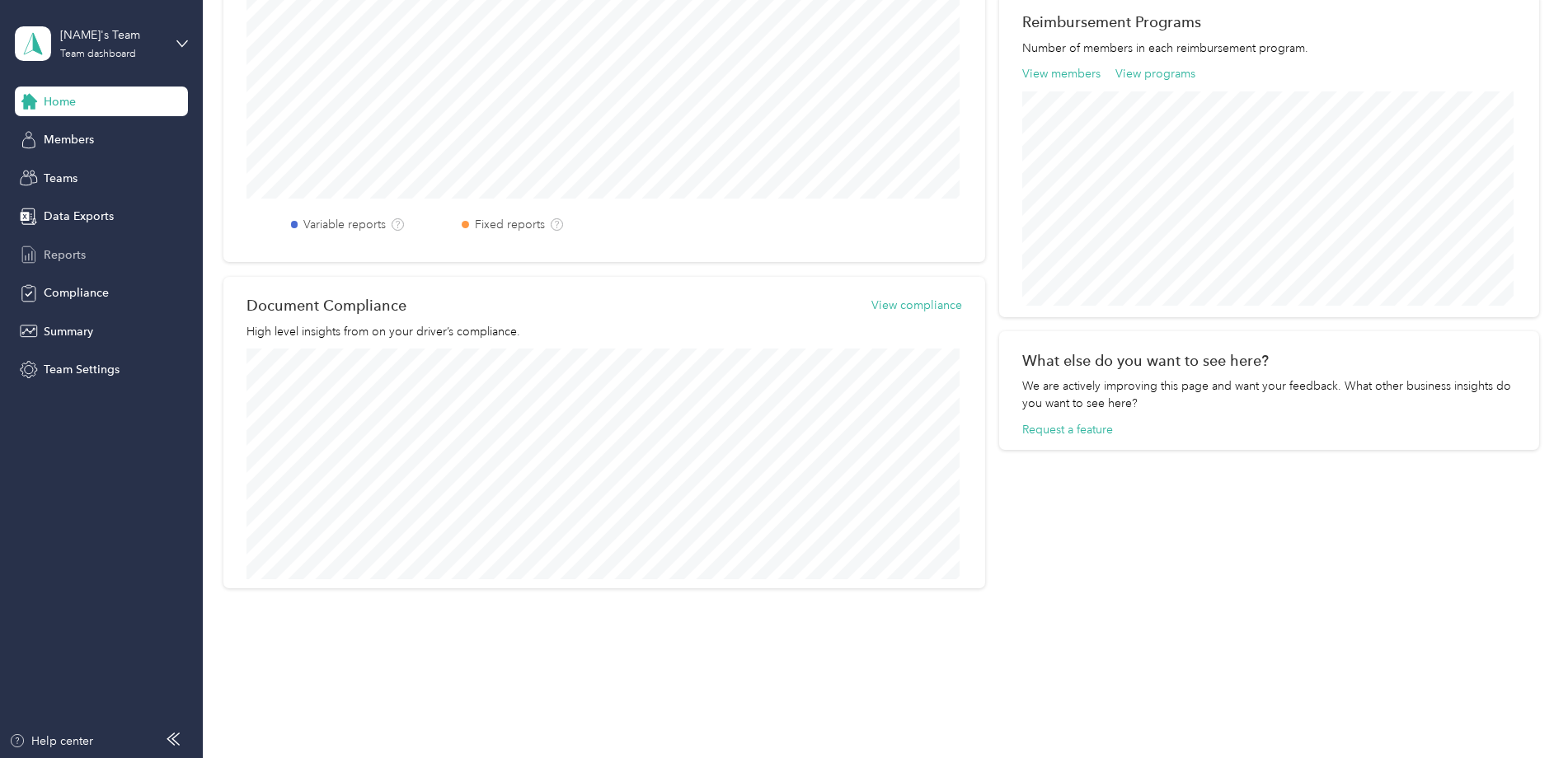 click on "Reports" at bounding box center (101, 255) 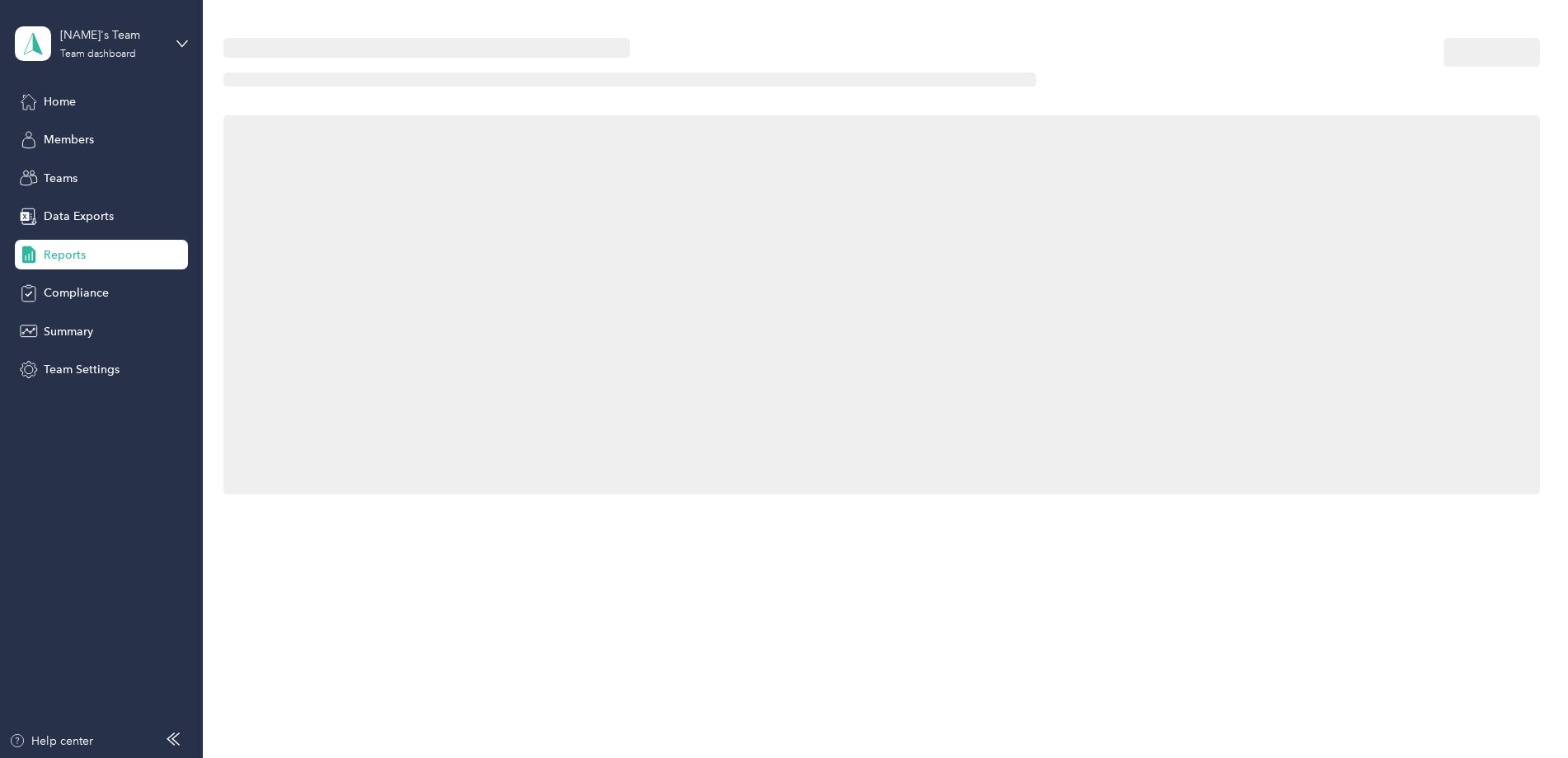scroll, scrollTop: 0, scrollLeft: 0, axis: both 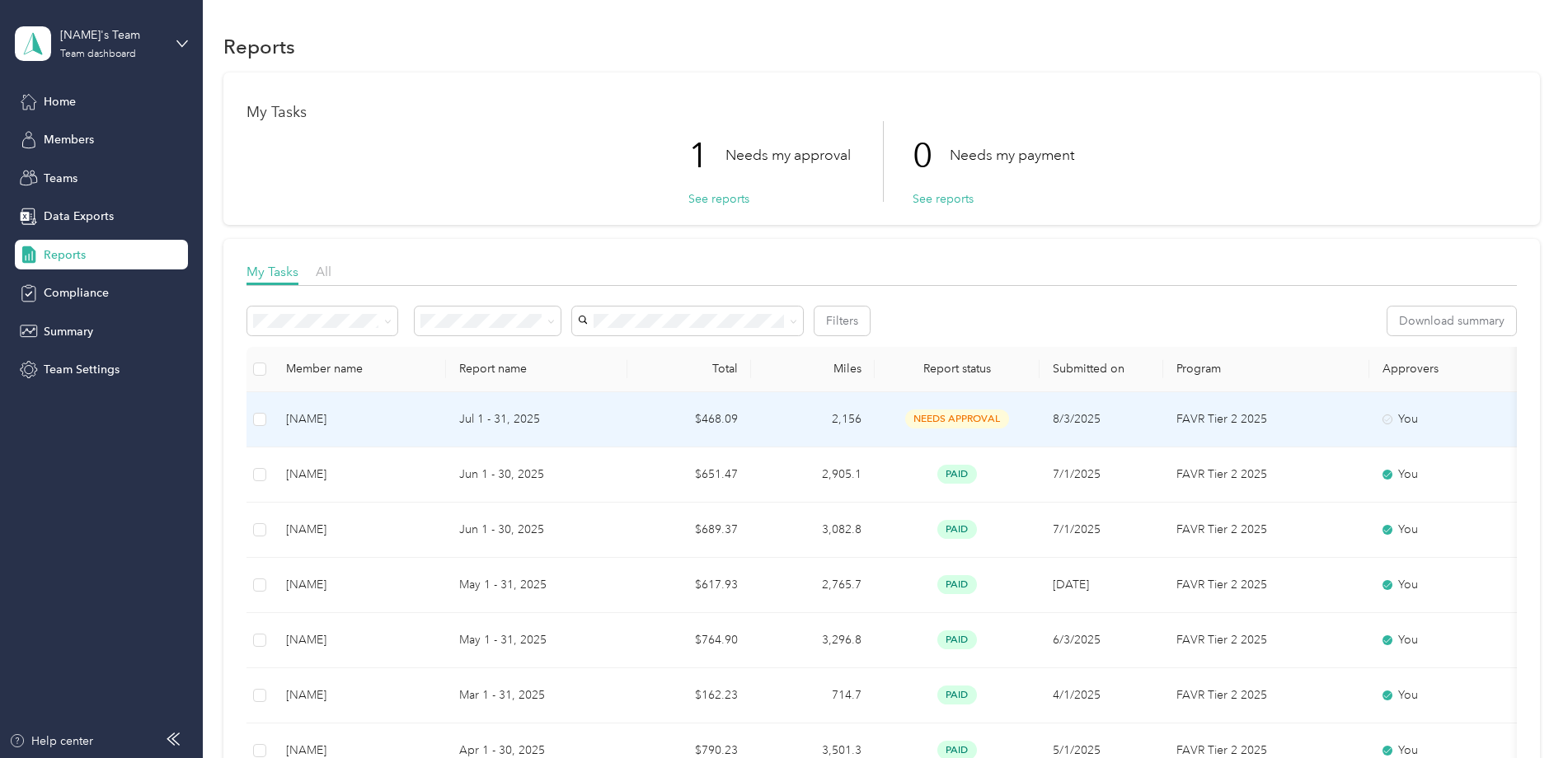 click on "needs approval" at bounding box center (957, 419) 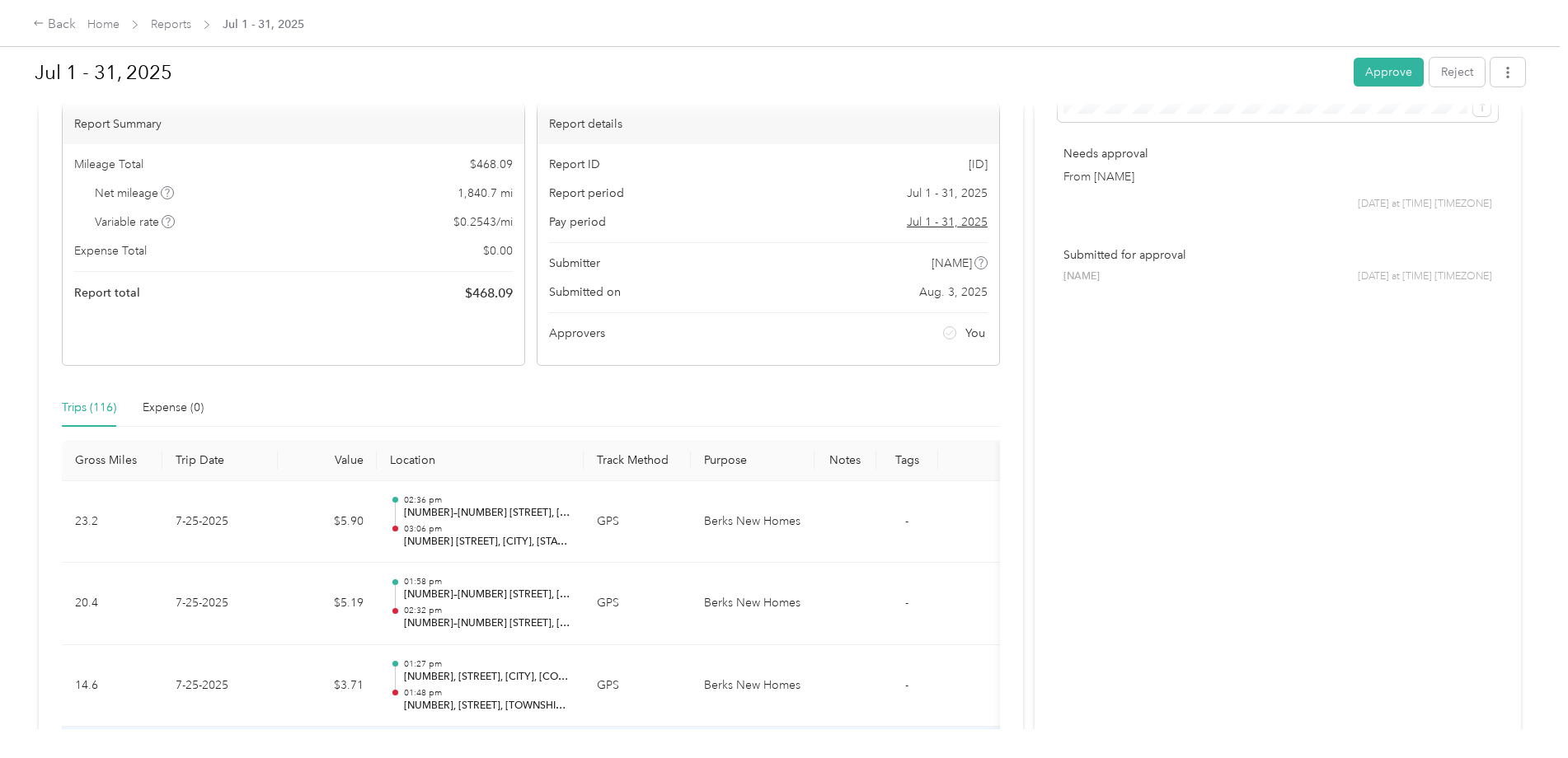 scroll, scrollTop: 0, scrollLeft: 0, axis: both 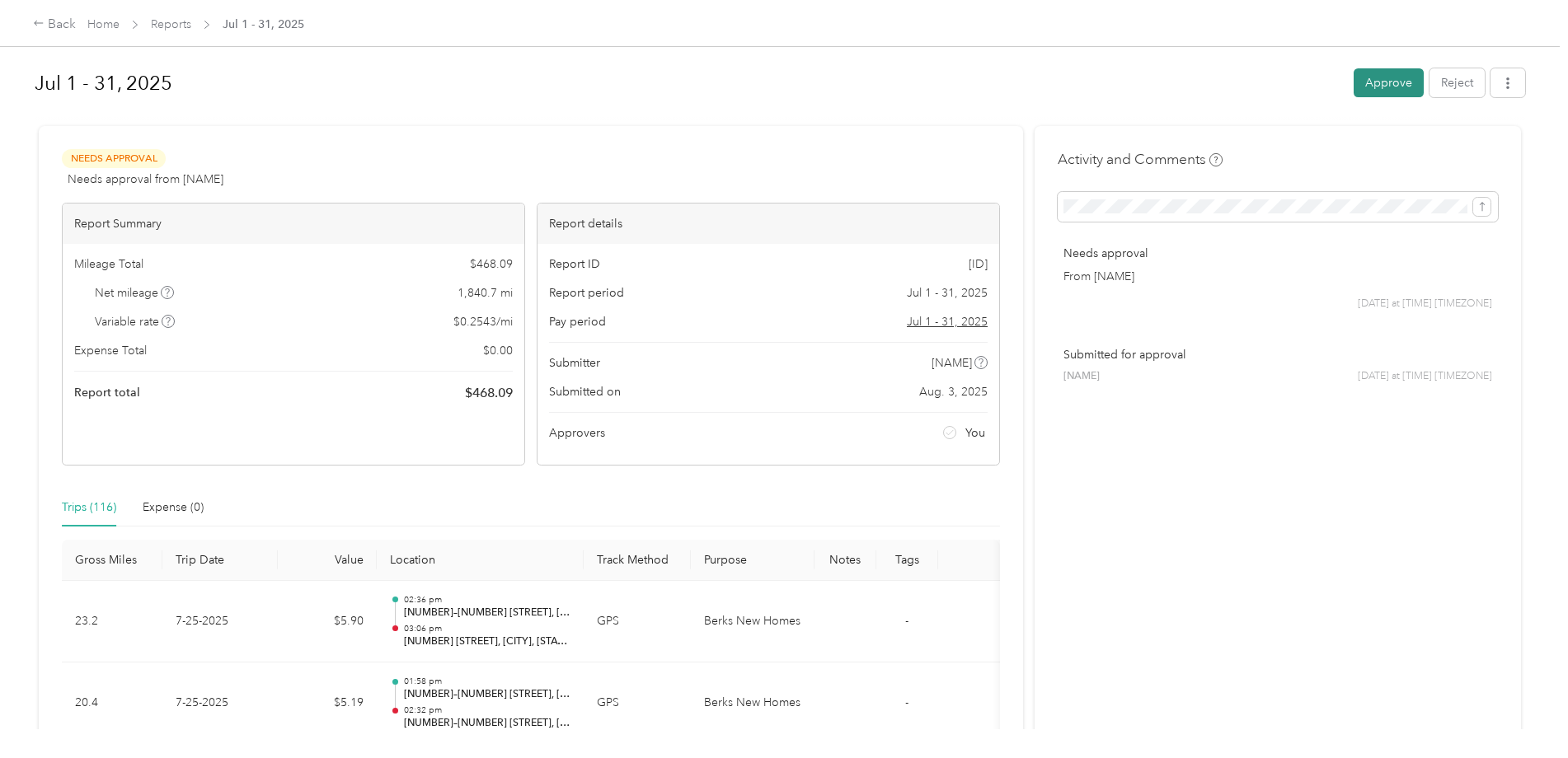 click on "Approve" at bounding box center [1388, 82] 